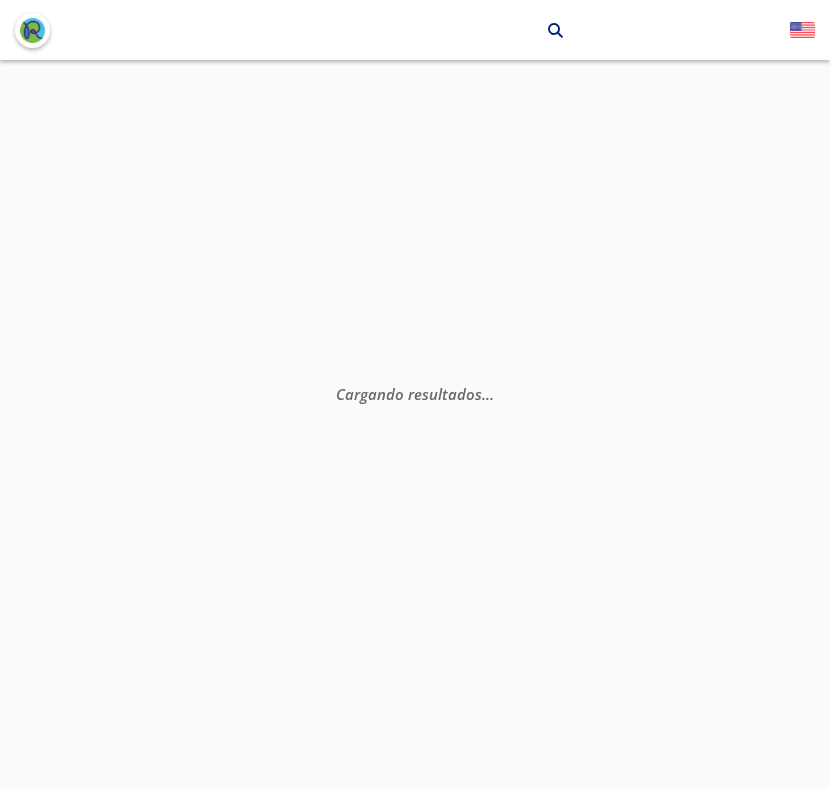 scroll, scrollTop: 0, scrollLeft: 0, axis: both 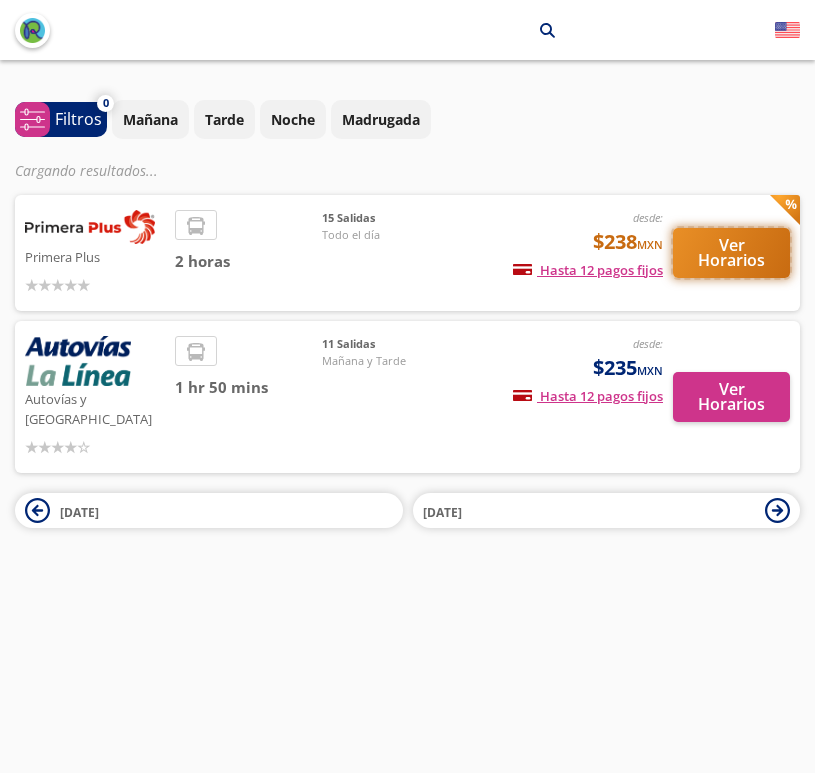 click on "Ver Horarios" at bounding box center (731, 253) 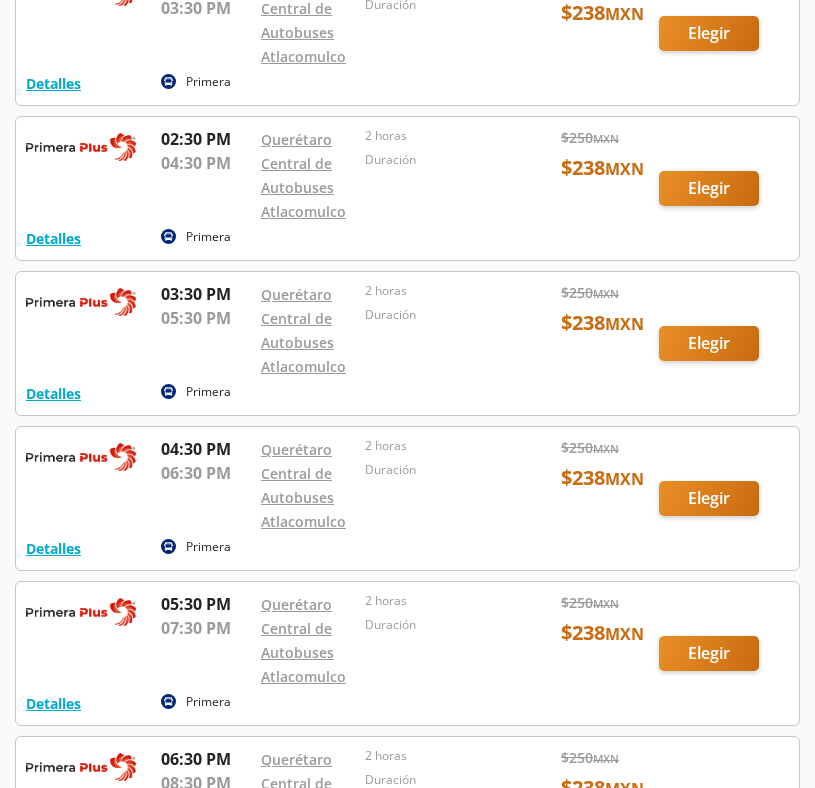 scroll, scrollTop: 1449, scrollLeft: 0, axis: vertical 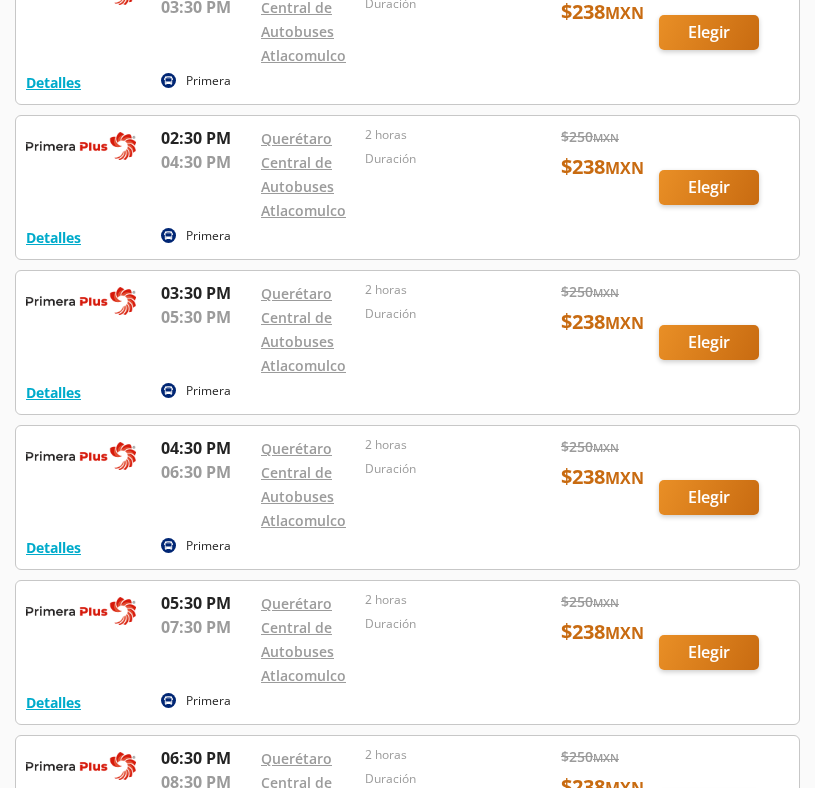 click at bounding box center [407, 342] 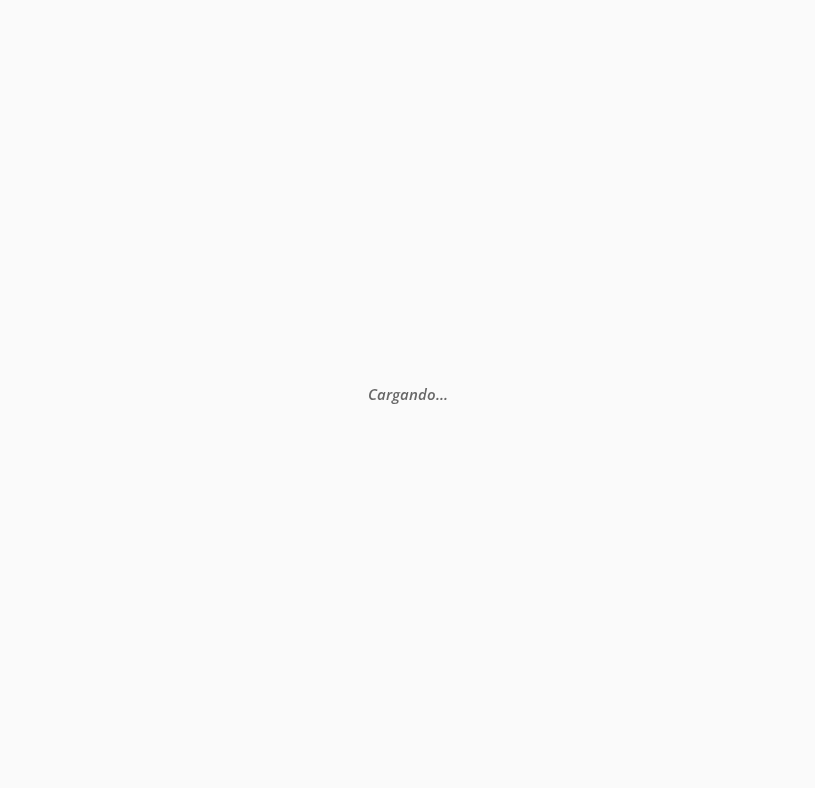scroll, scrollTop: 0, scrollLeft: 0, axis: both 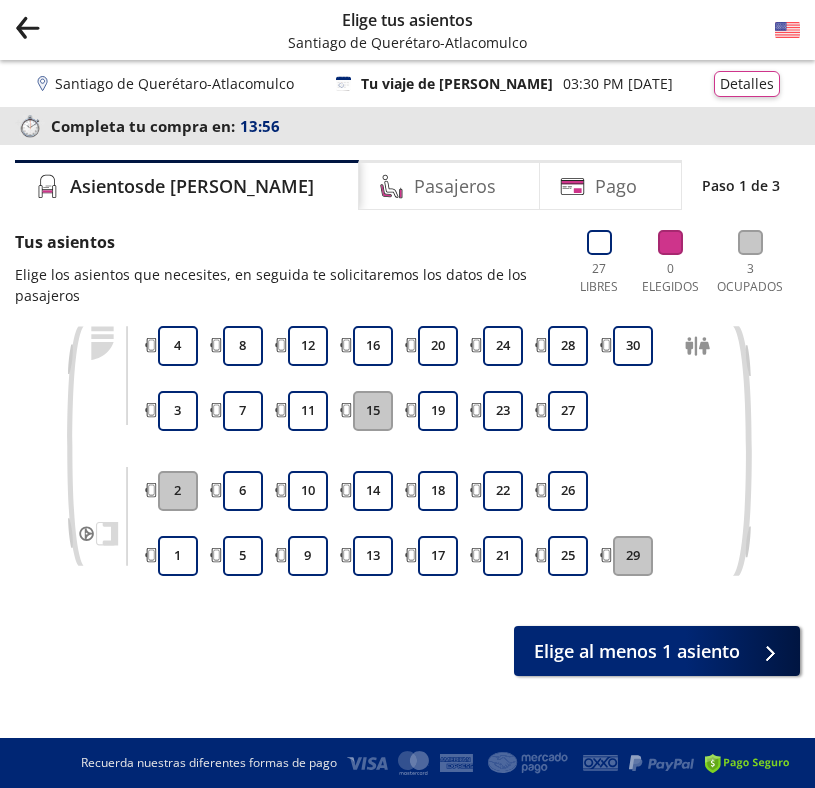 click 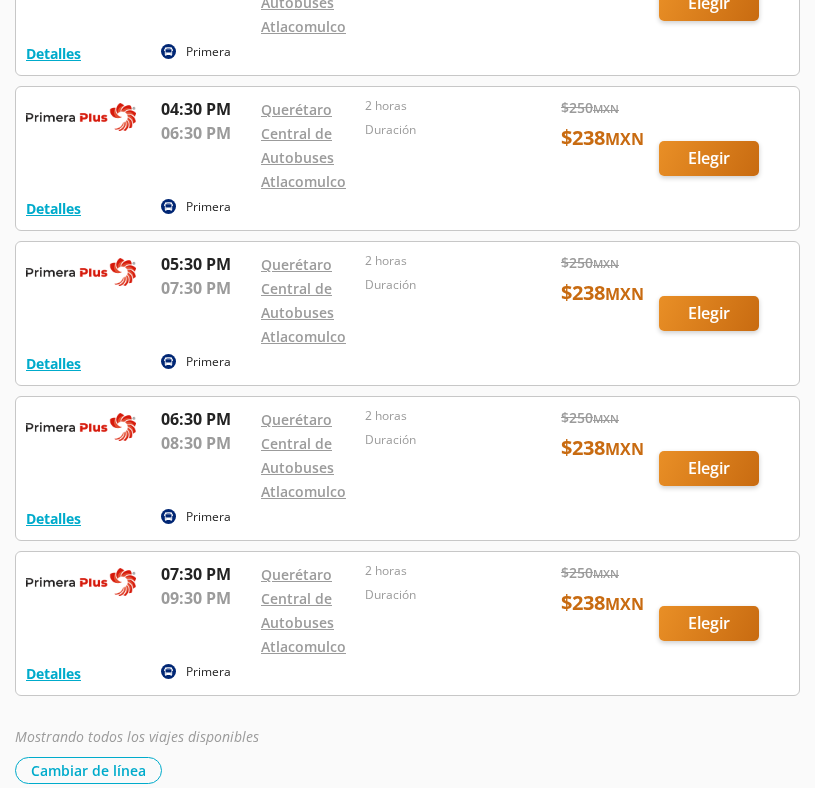 scroll, scrollTop: 1794, scrollLeft: 0, axis: vertical 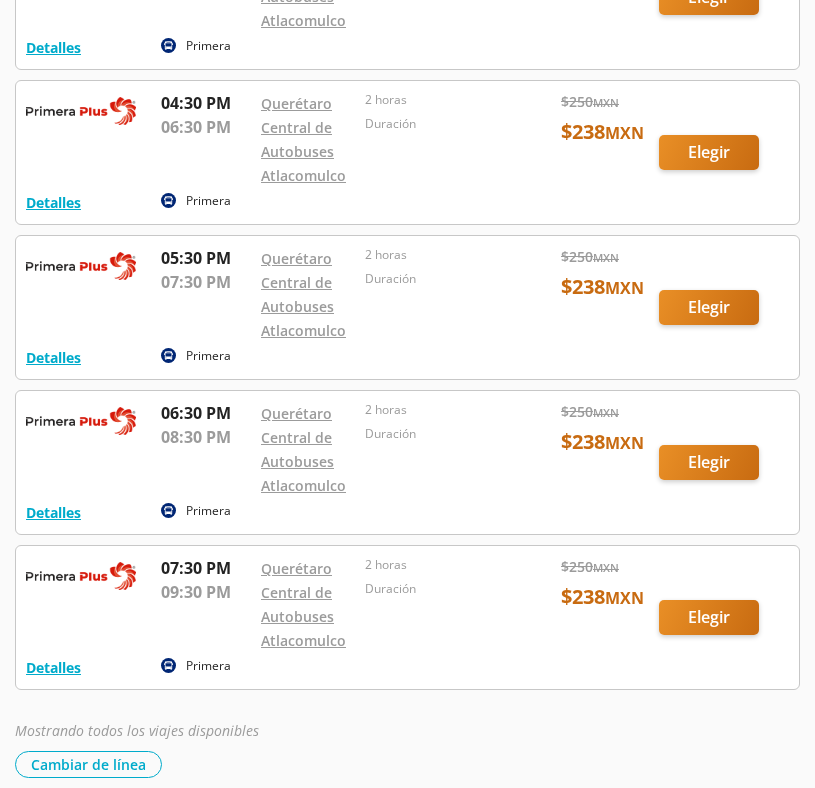 click at bounding box center [407, 152] 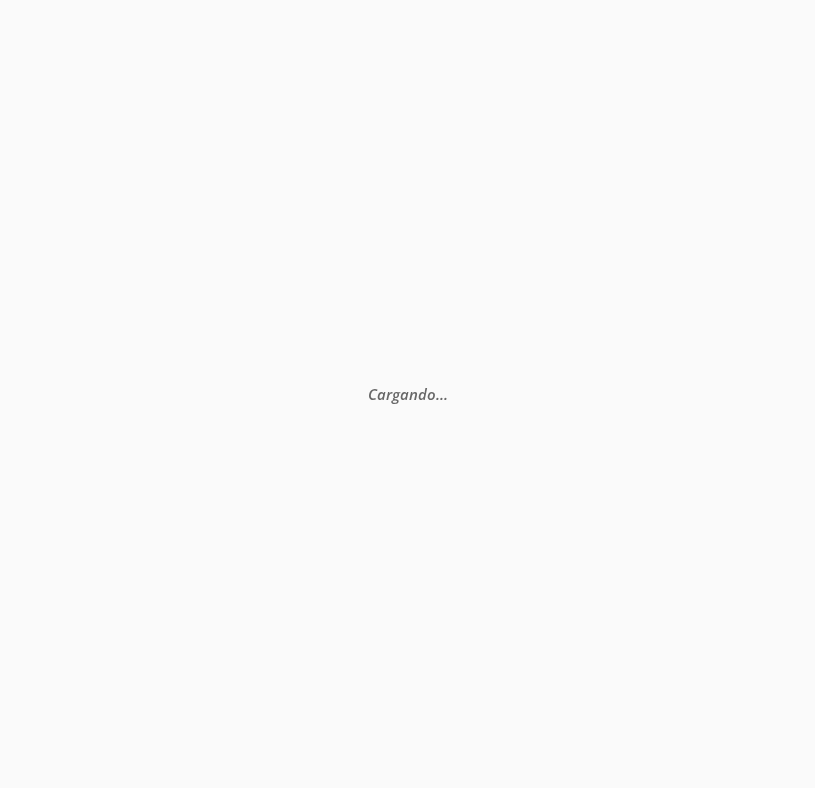 scroll, scrollTop: 0, scrollLeft: 0, axis: both 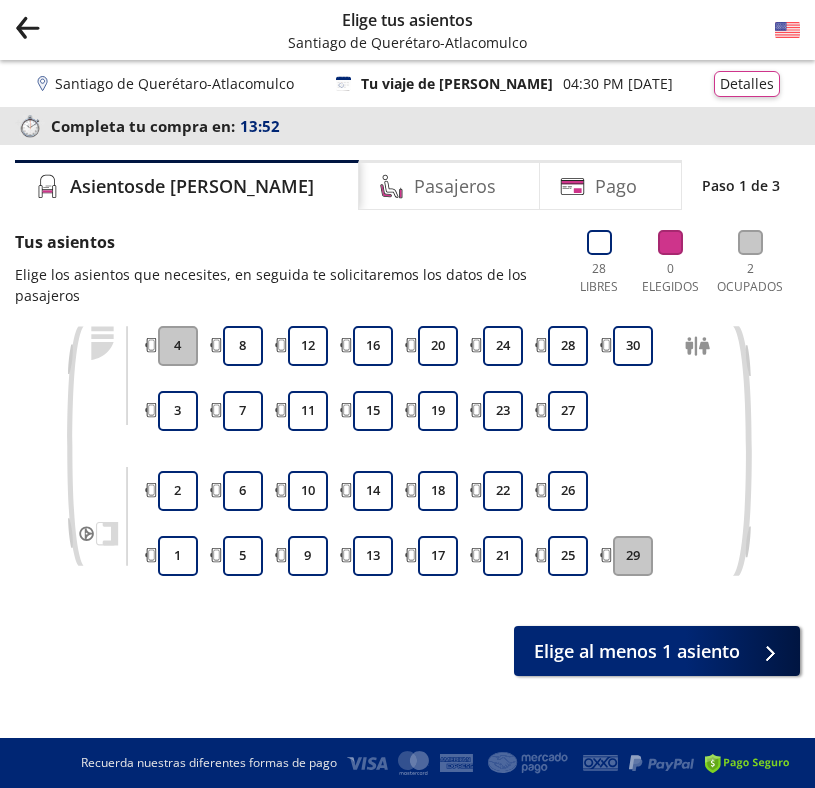 click on "Group 9 Created with Sketch." 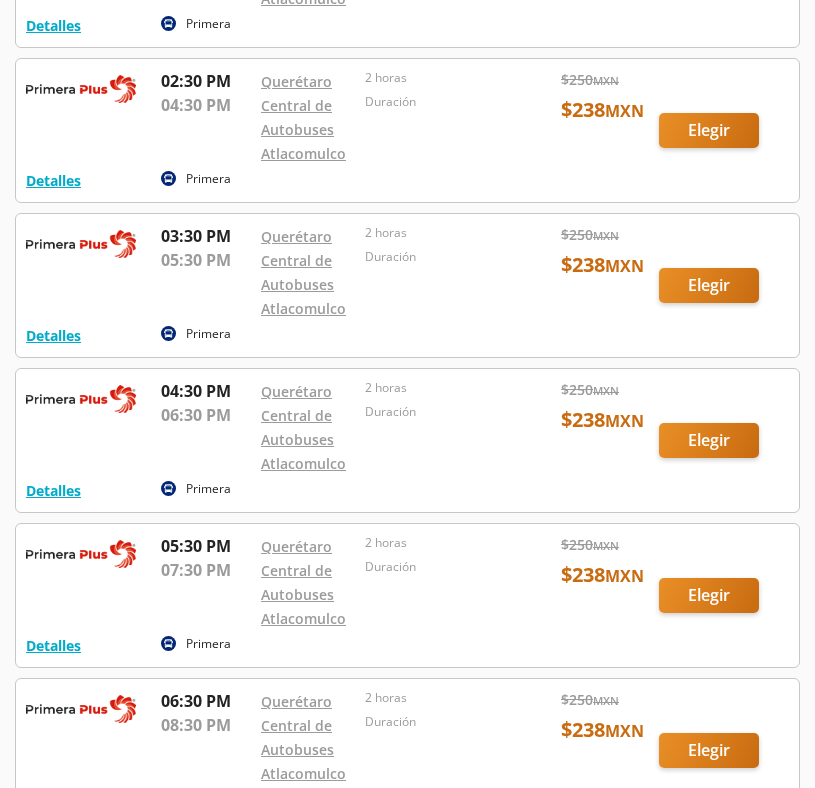 scroll, scrollTop: 1573, scrollLeft: 0, axis: vertical 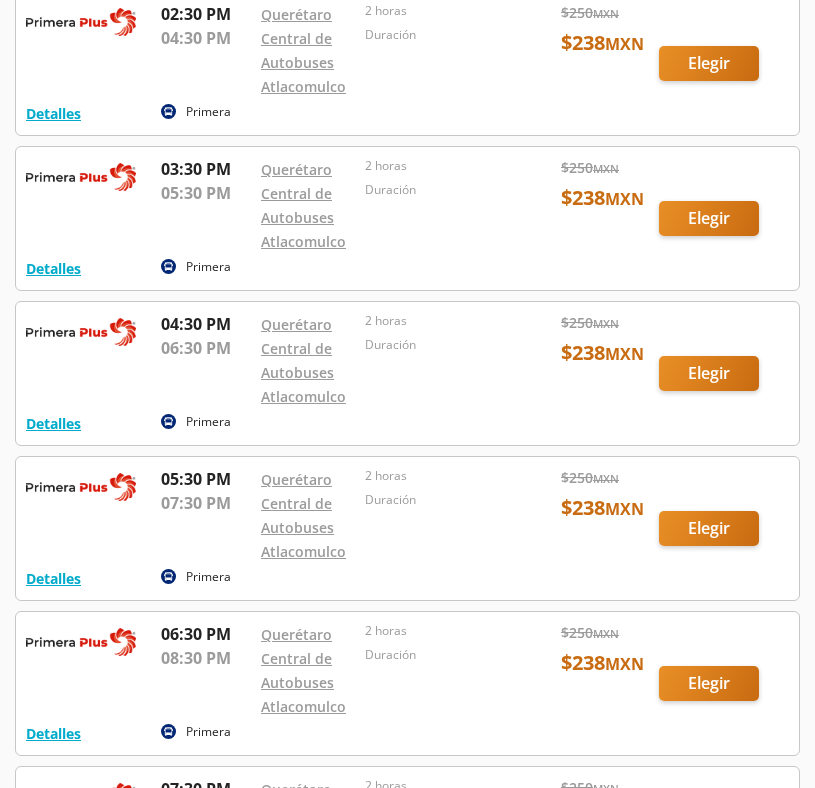 click at bounding box center [407, 218] 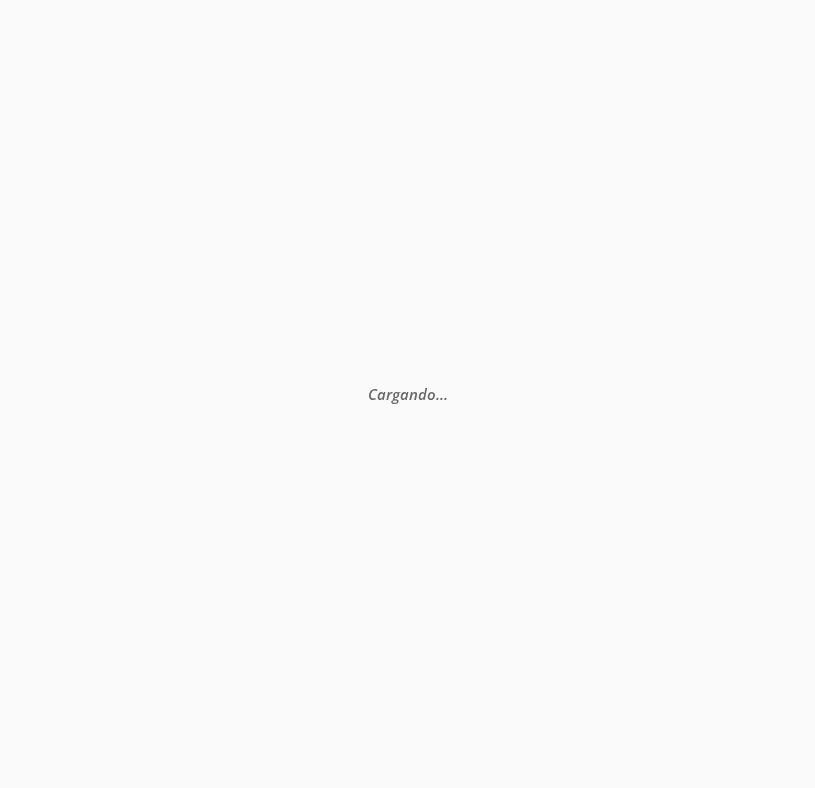 scroll, scrollTop: 0, scrollLeft: 0, axis: both 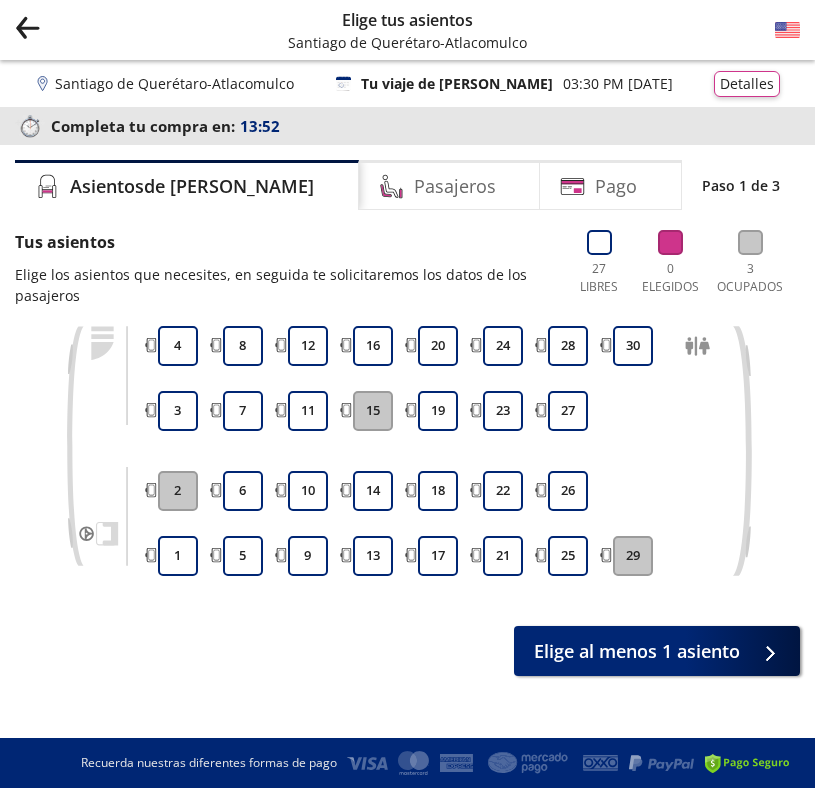click on "Group 9 Created with Sketch." 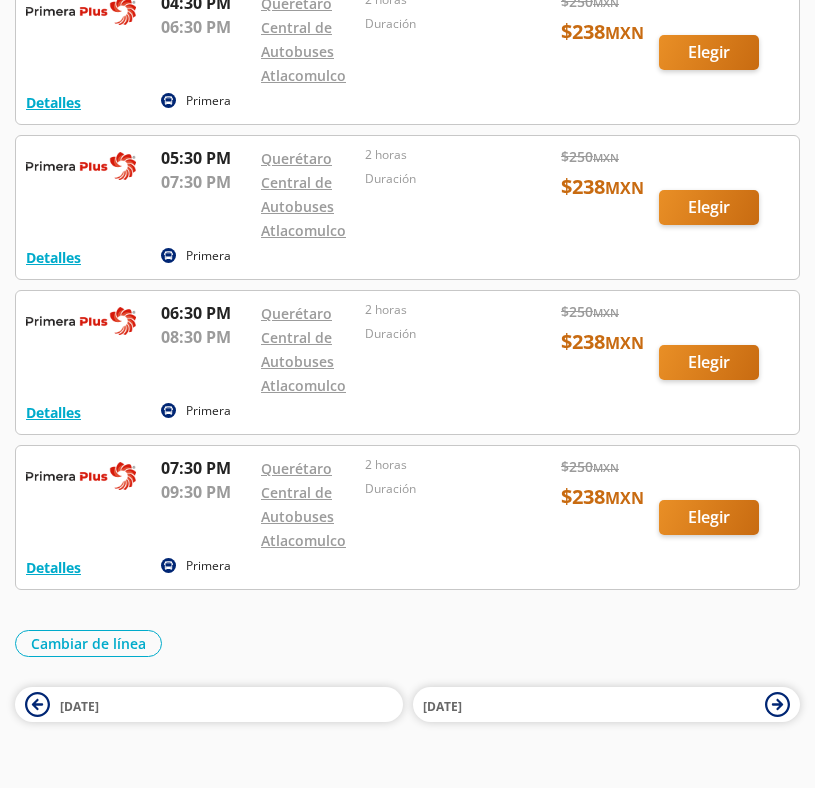 scroll, scrollTop: 1953, scrollLeft: 0, axis: vertical 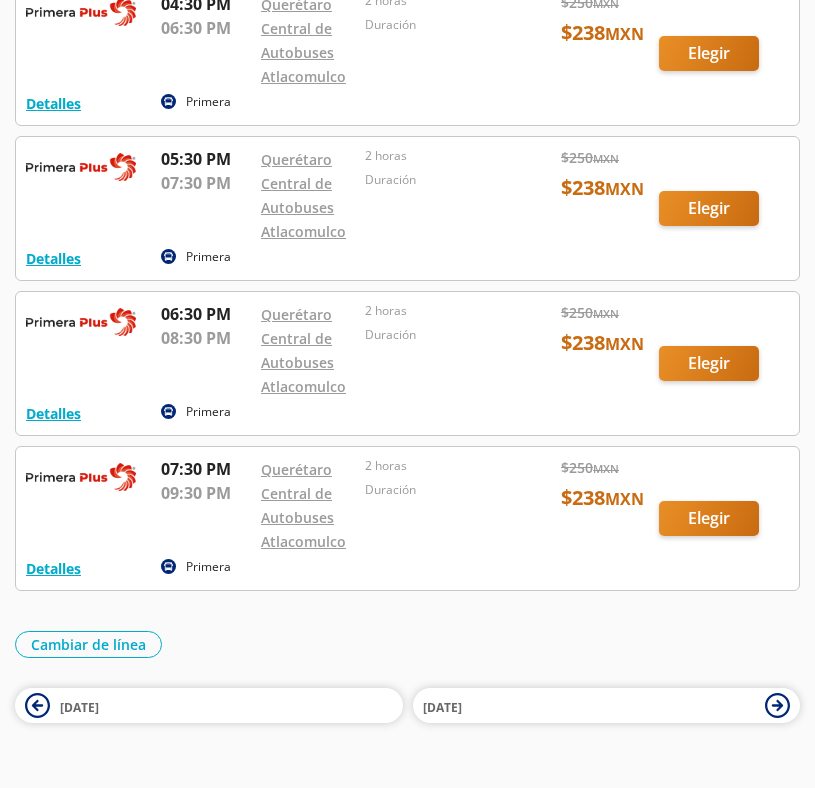 click at bounding box center (407, 208) 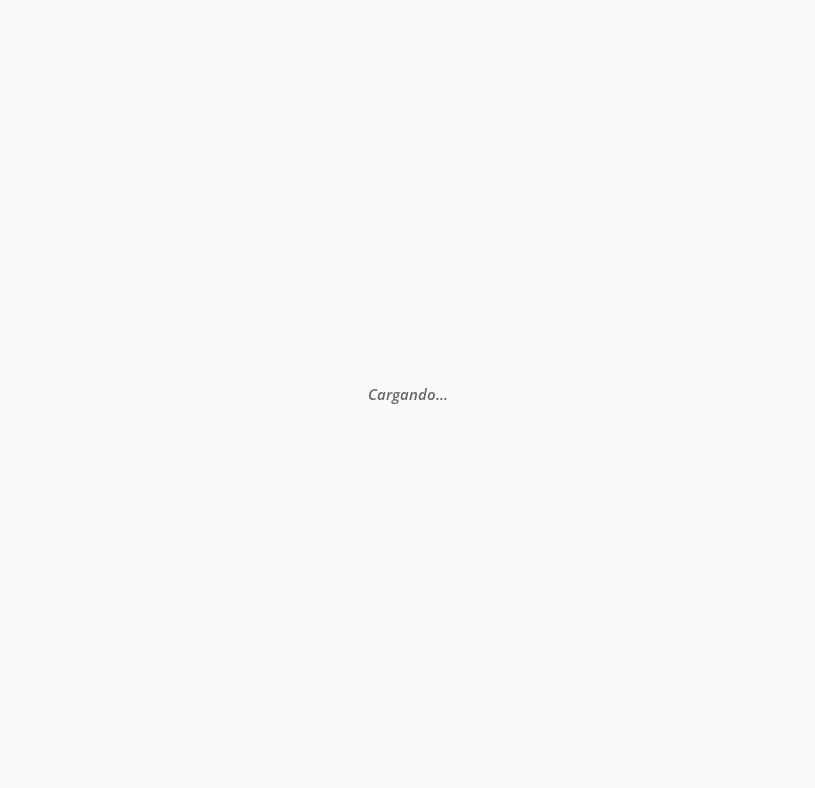 scroll, scrollTop: 0, scrollLeft: 0, axis: both 